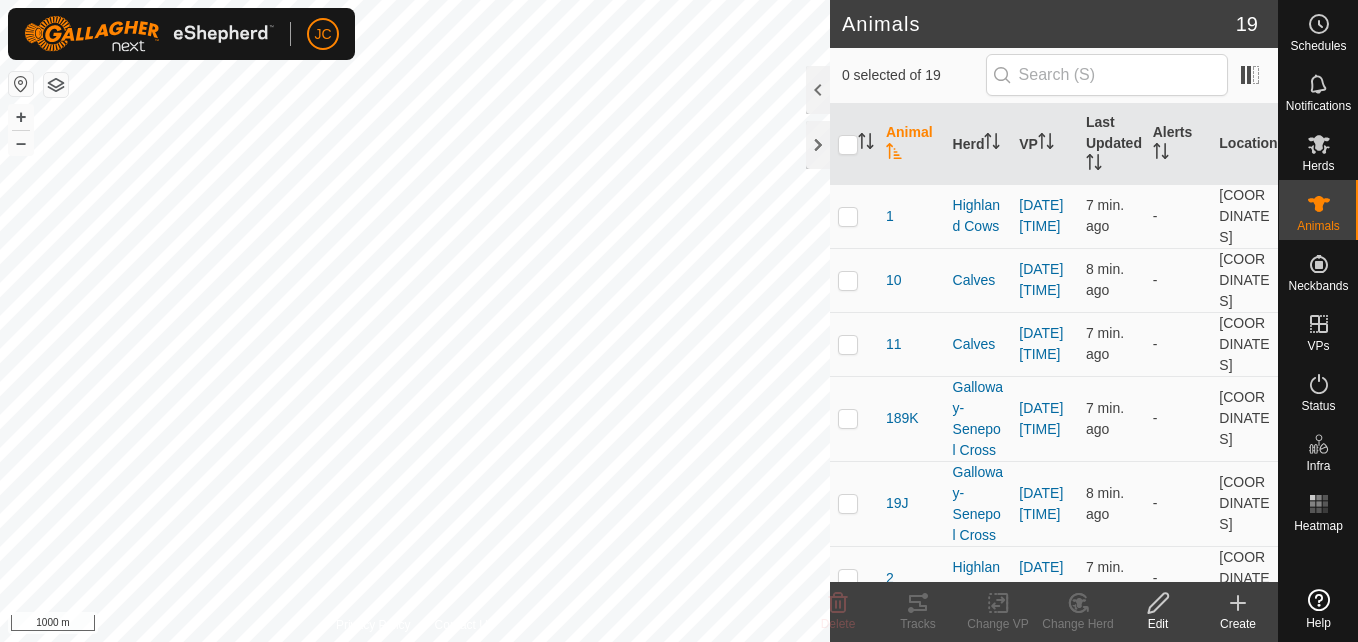 scroll, scrollTop: 0, scrollLeft: 0, axis: both 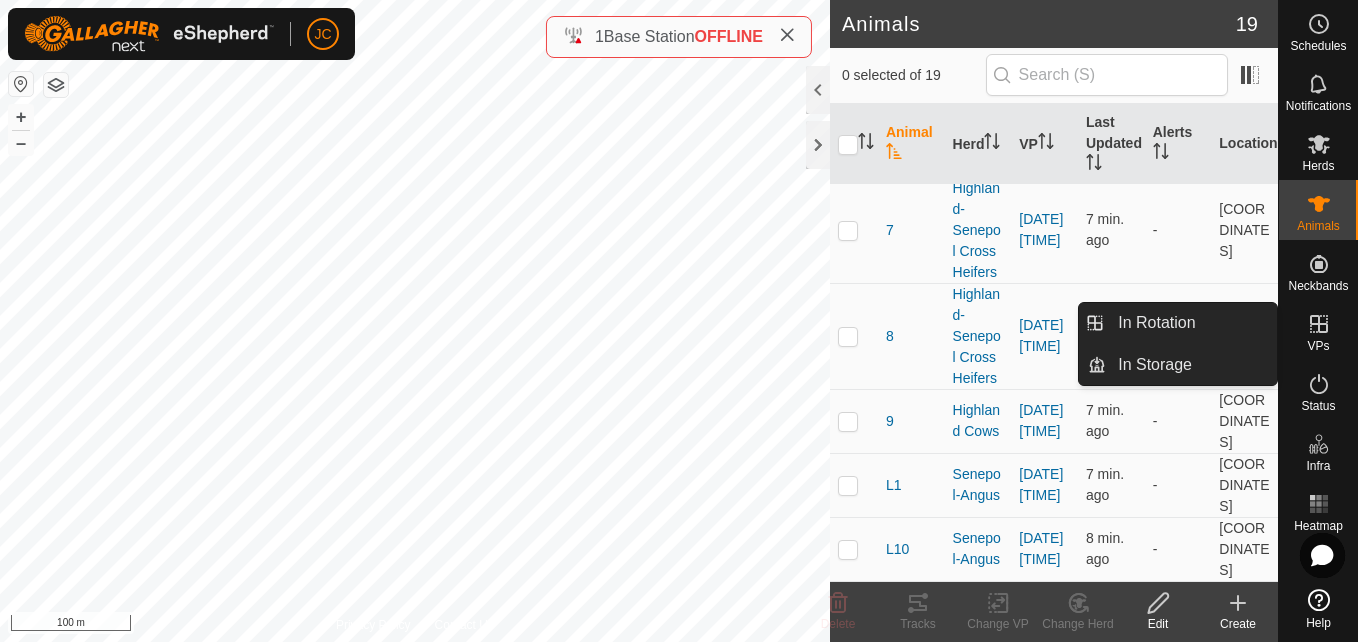 drag, startPoint x: 1312, startPoint y: 353, endPoint x: 1324, endPoint y: 325, distance: 30.463093 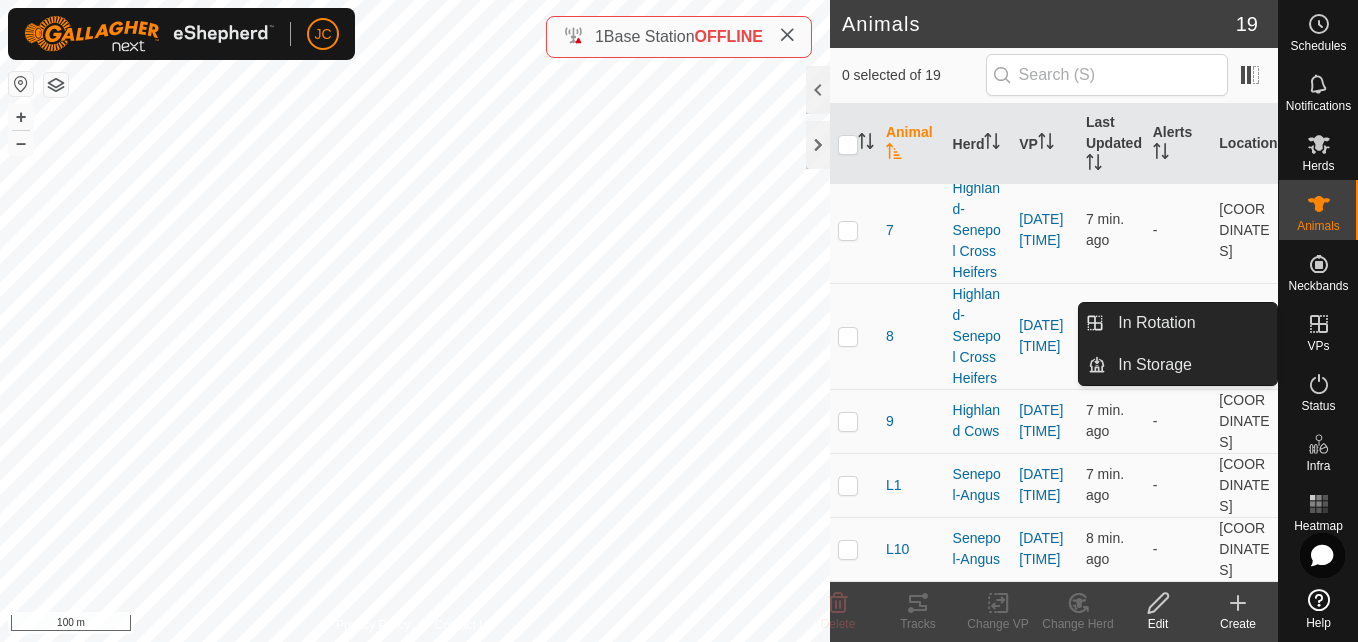 click 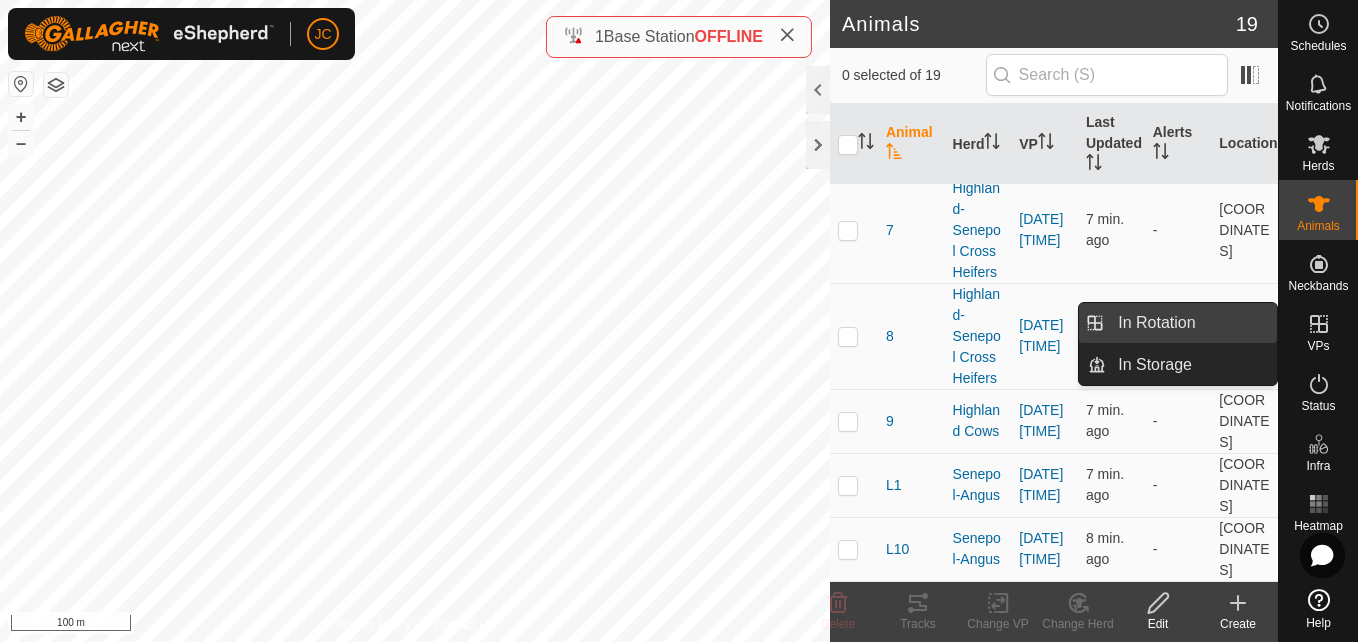 click on "In Rotation" at bounding box center [1191, 323] 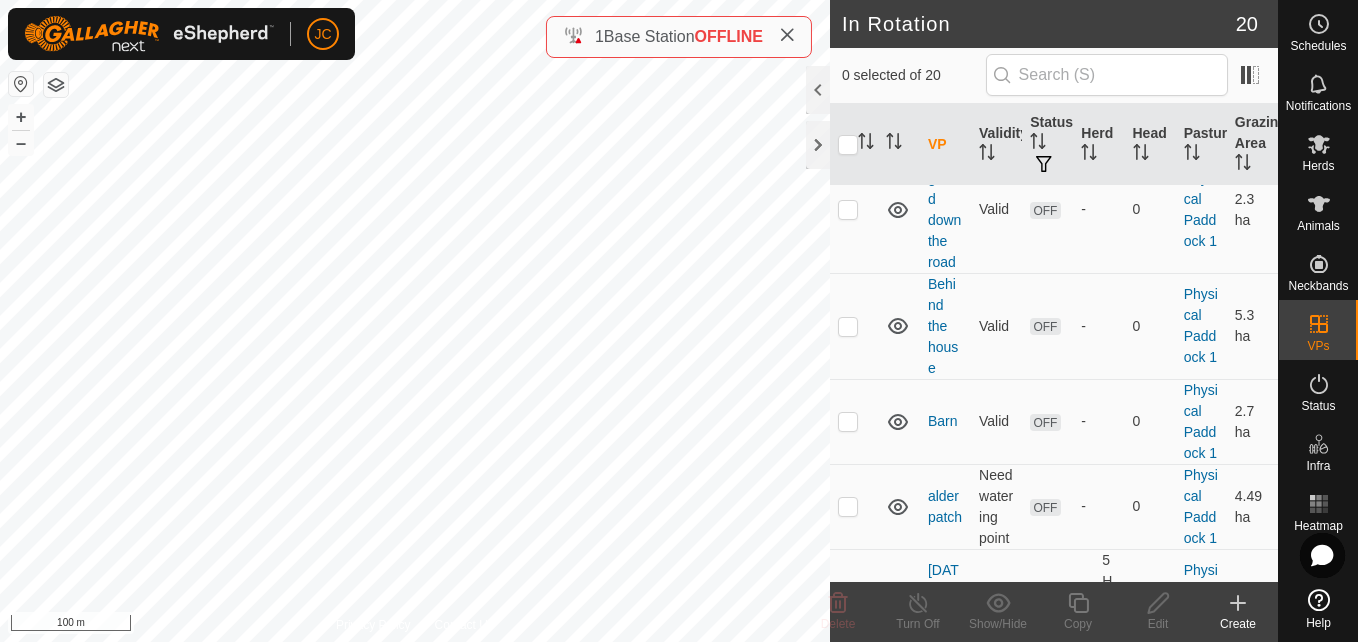 scroll, scrollTop: 1848, scrollLeft: 0, axis: vertical 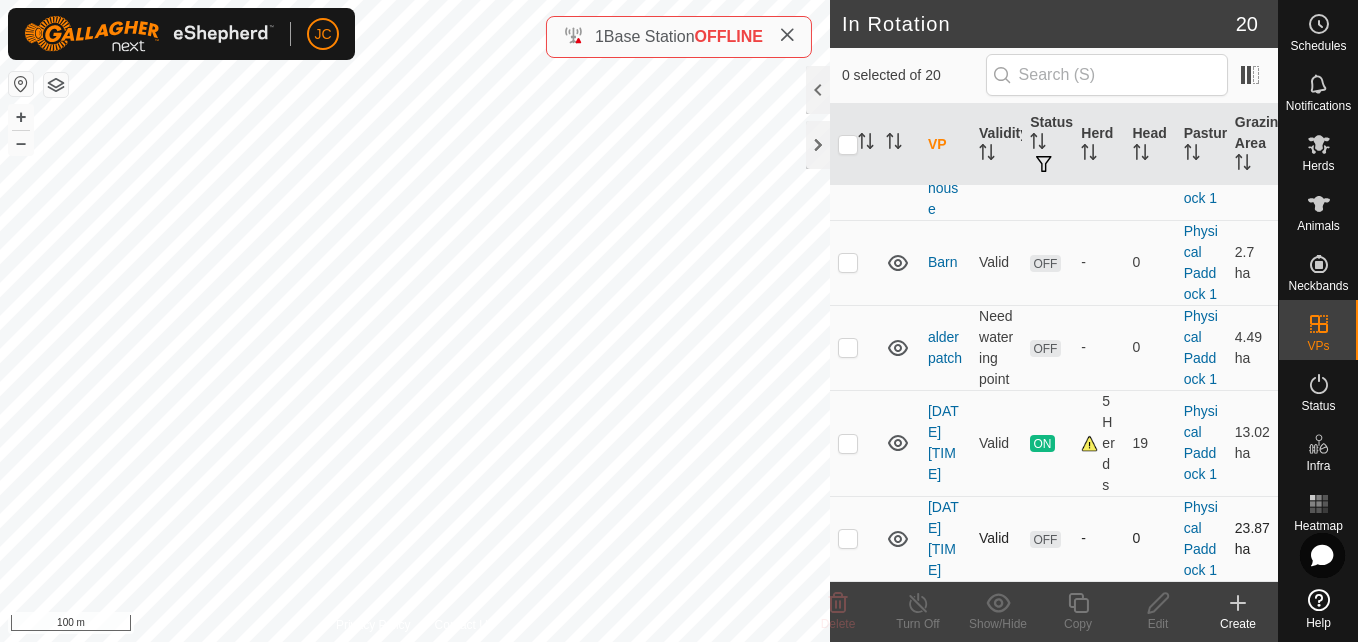 click at bounding box center [854, 538] 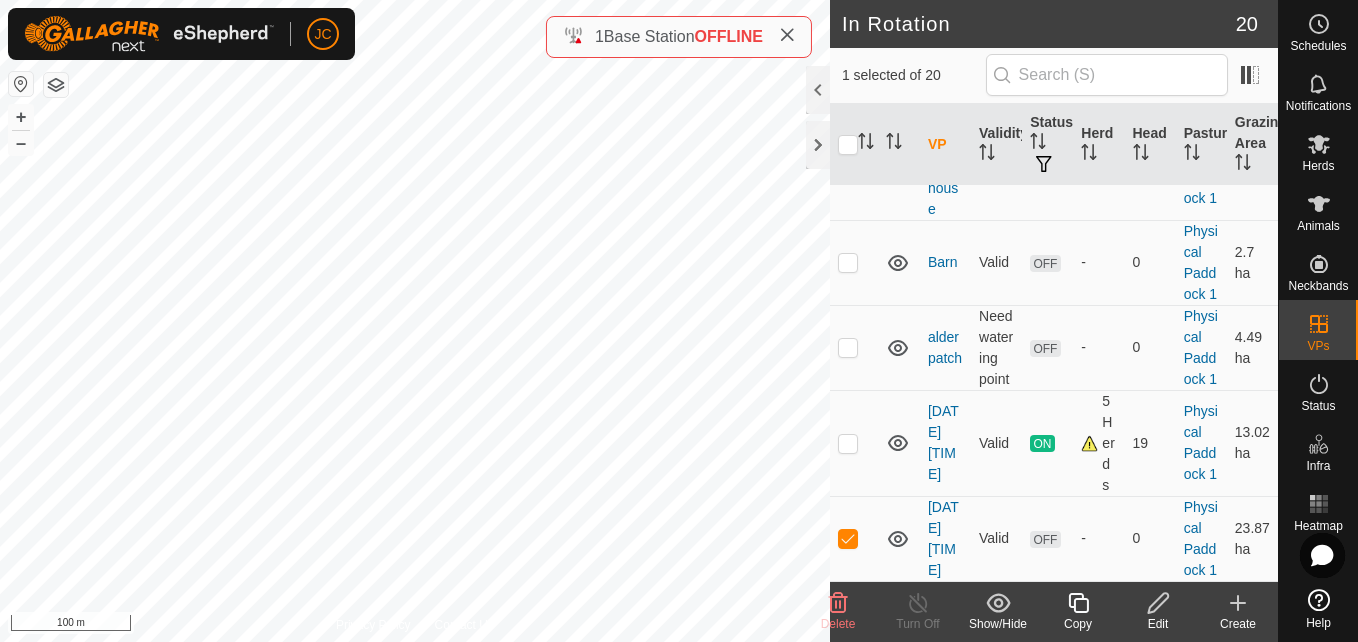 click 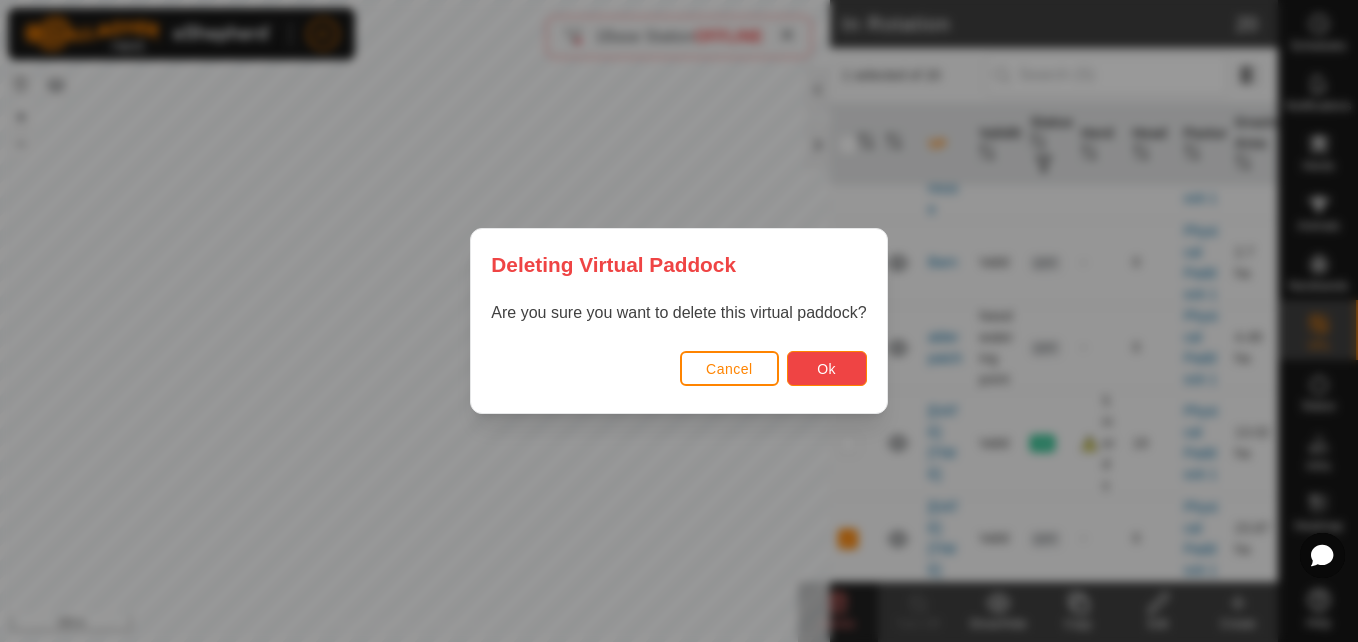 click on "Ok" at bounding box center (827, 368) 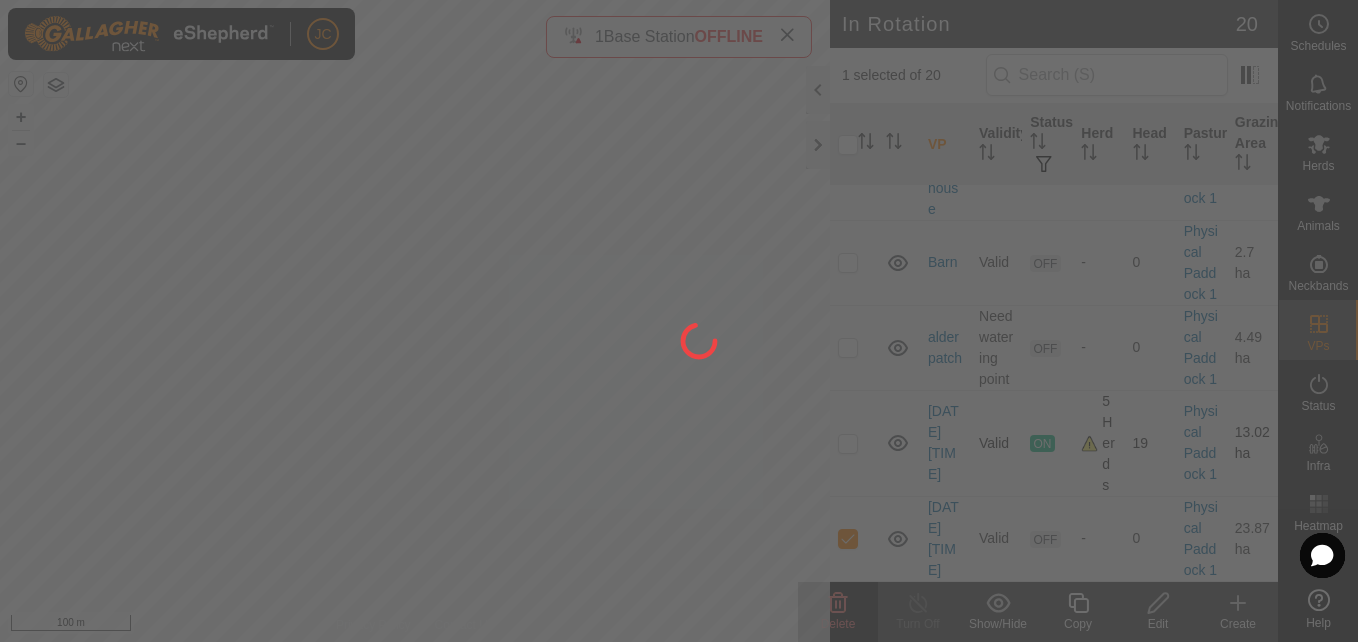 checkbox on "false" 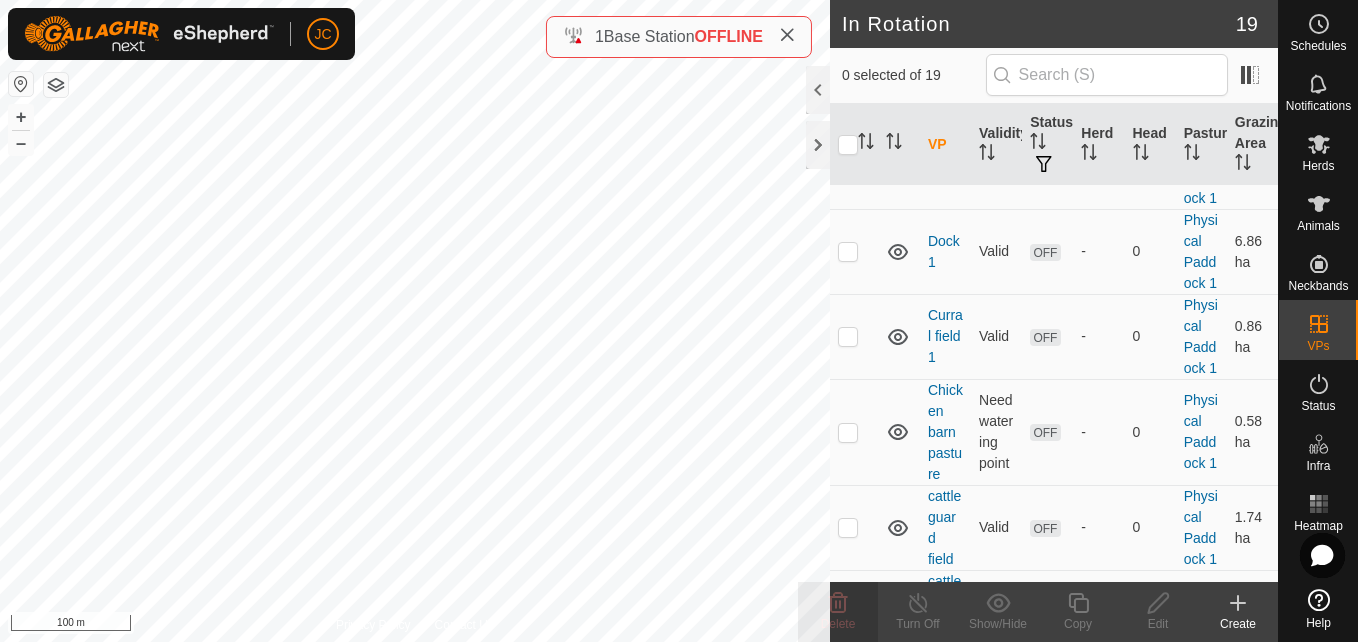 scroll, scrollTop: 755, scrollLeft: 0, axis: vertical 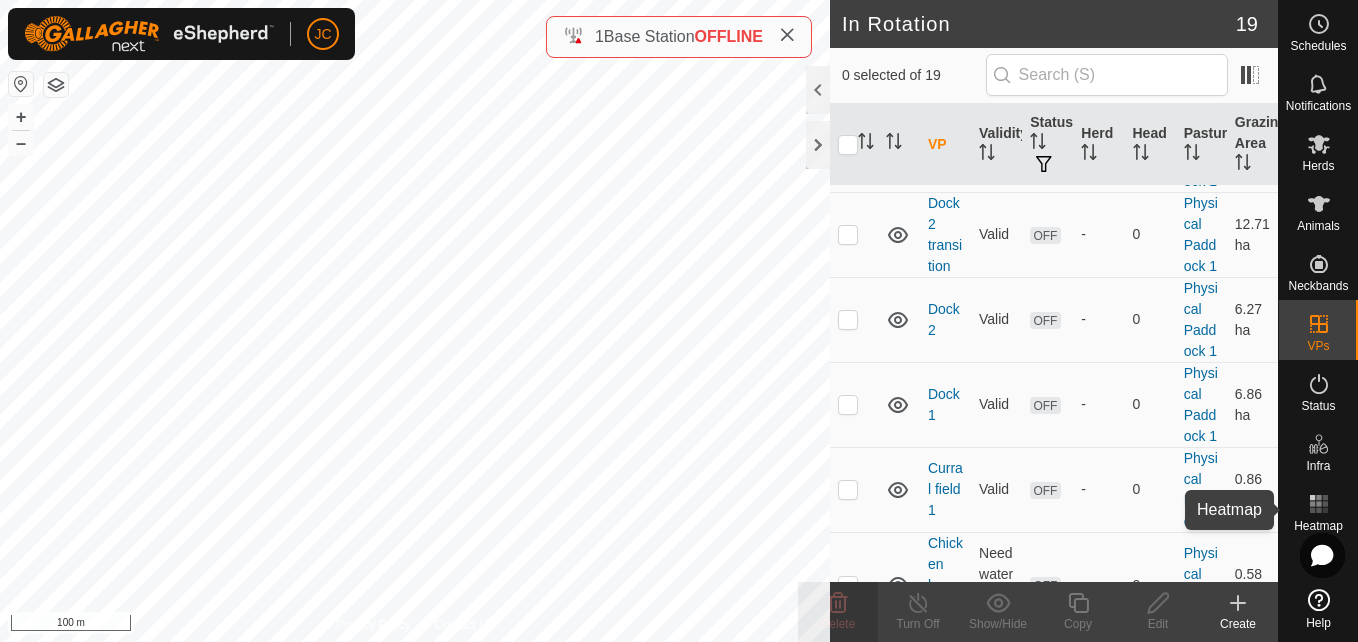 click 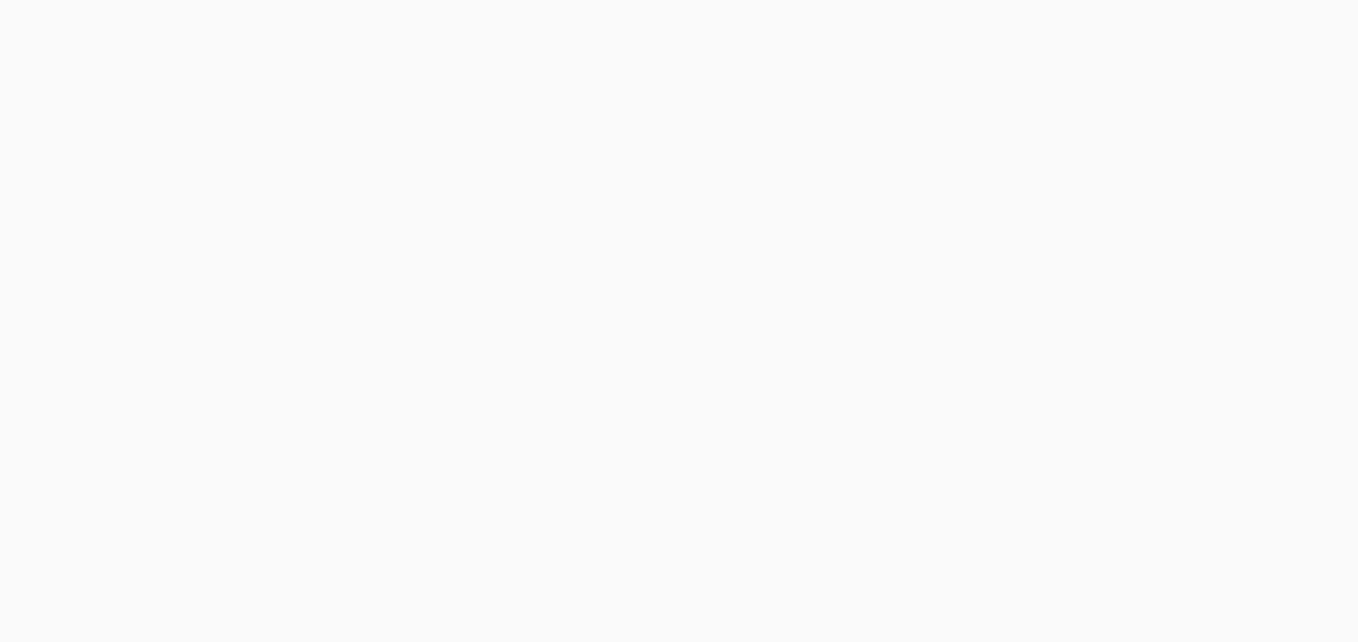 scroll, scrollTop: 0, scrollLeft: 0, axis: both 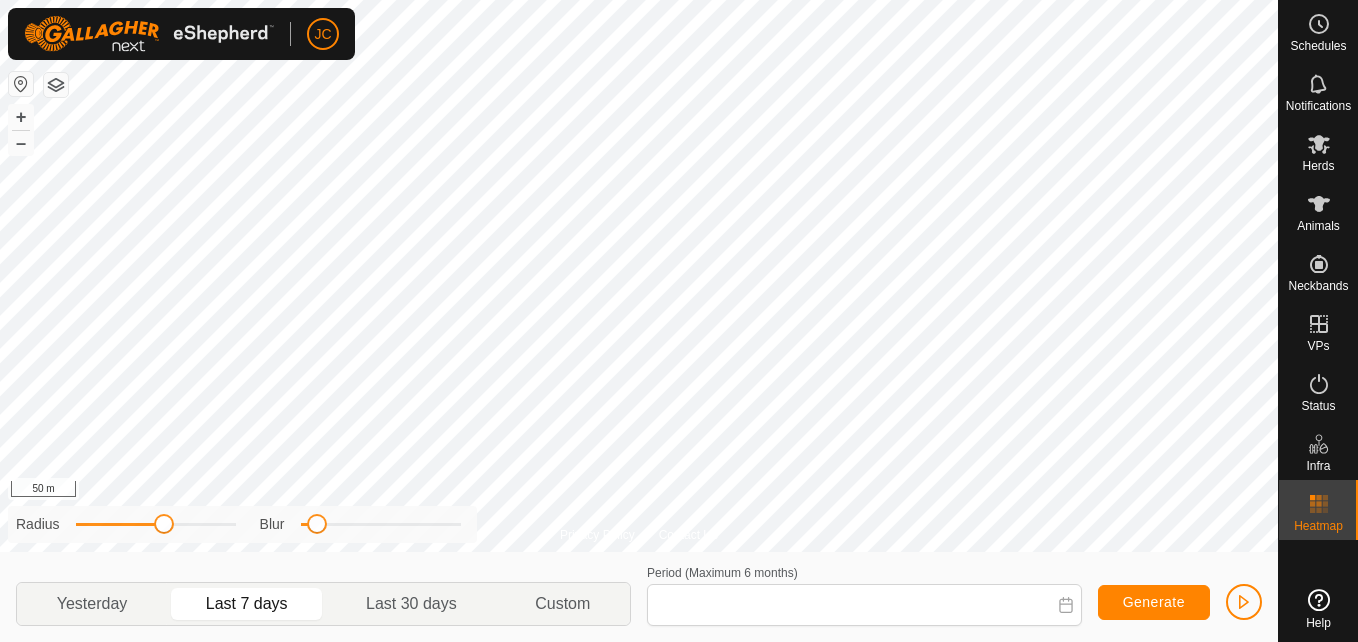 type on "[DATE] - [DATE]" 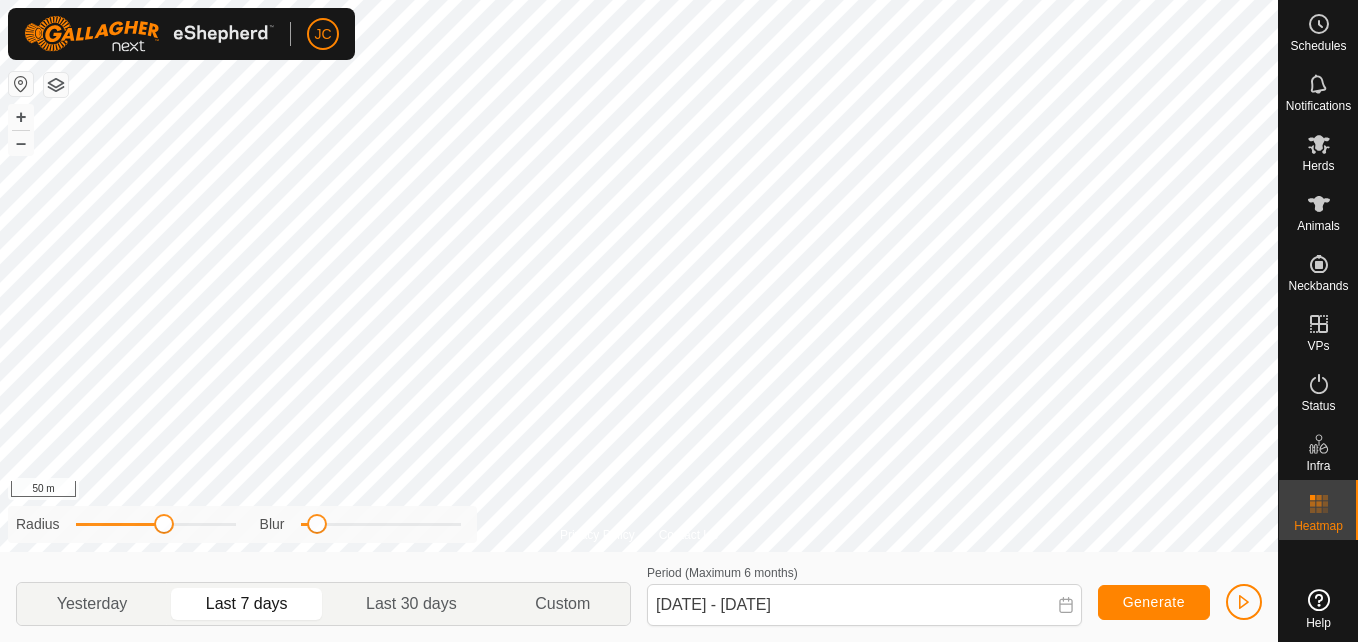 scroll, scrollTop: 0, scrollLeft: 0, axis: both 